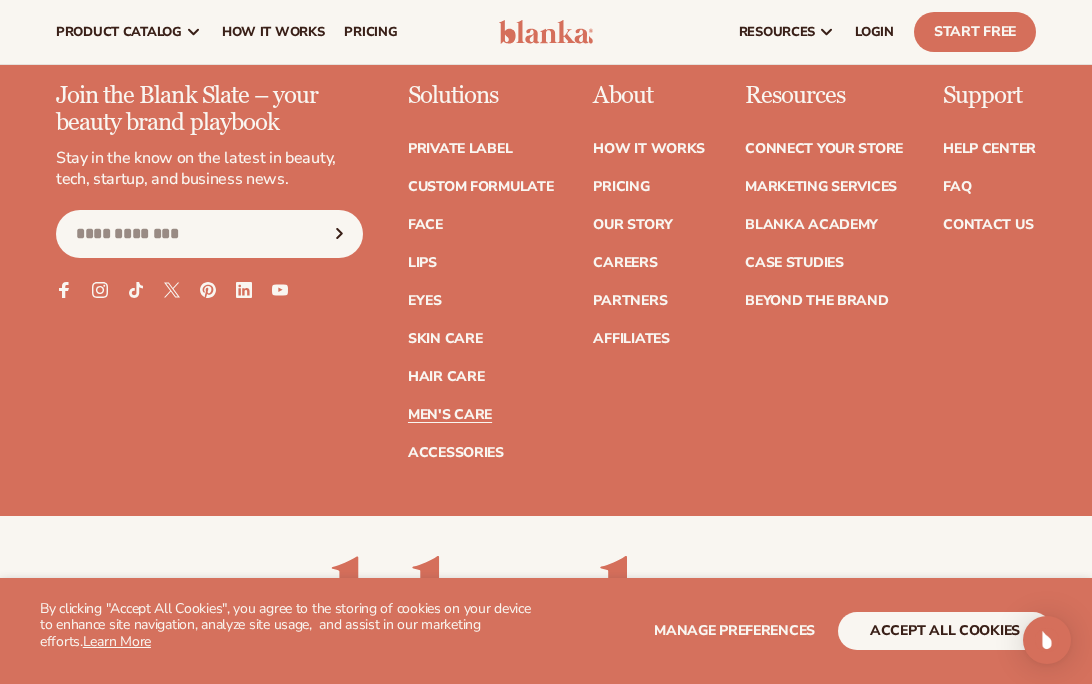 scroll, scrollTop: 8136, scrollLeft: 0, axis: vertical 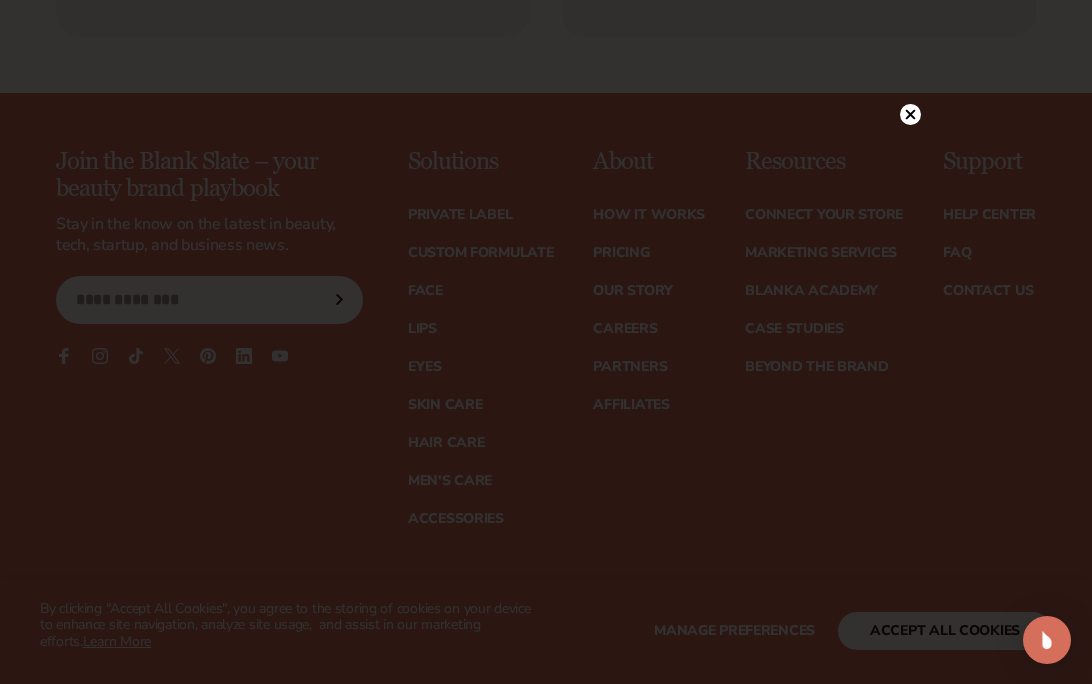 click 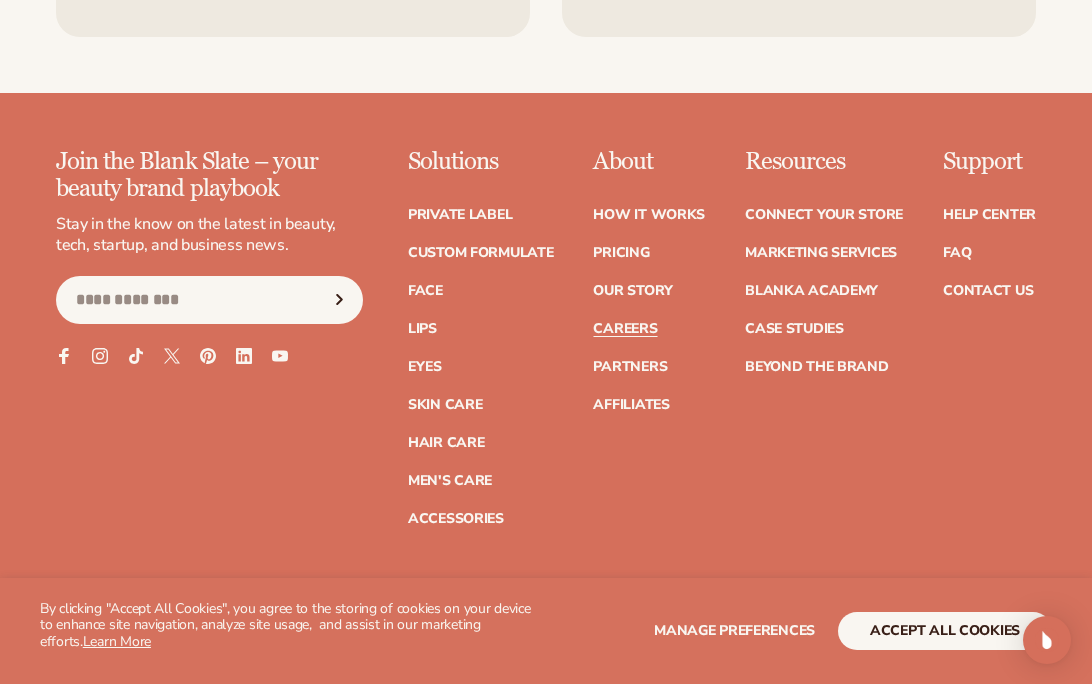 click on "Careers" at bounding box center [625, 329] 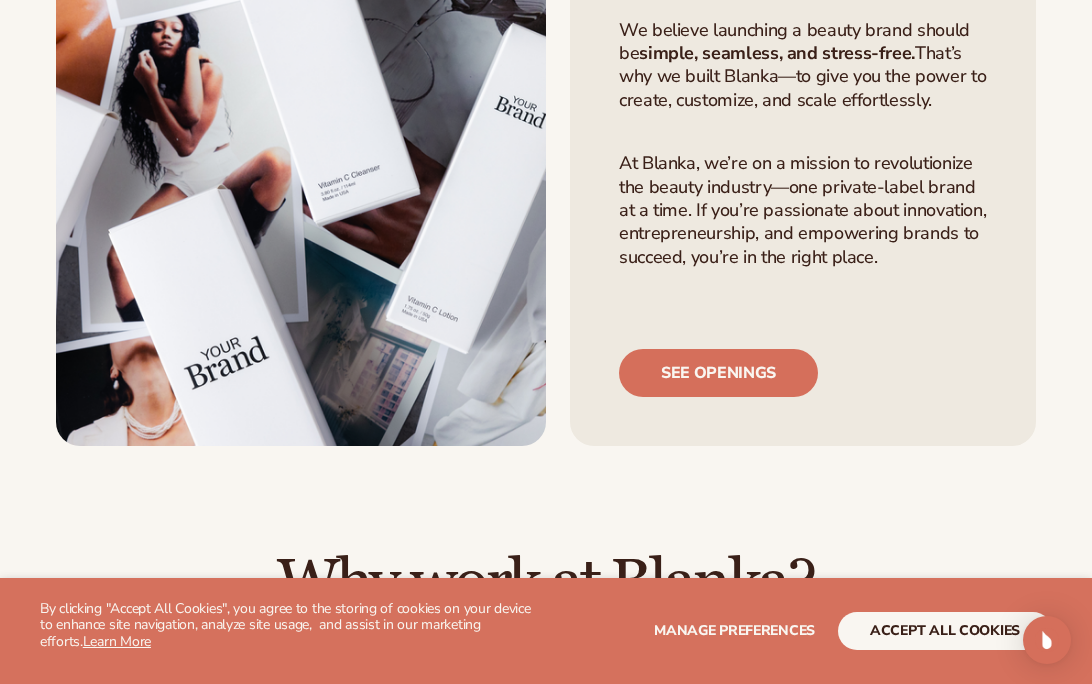 scroll, scrollTop: 350, scrollLeft: 0, axis: vertical 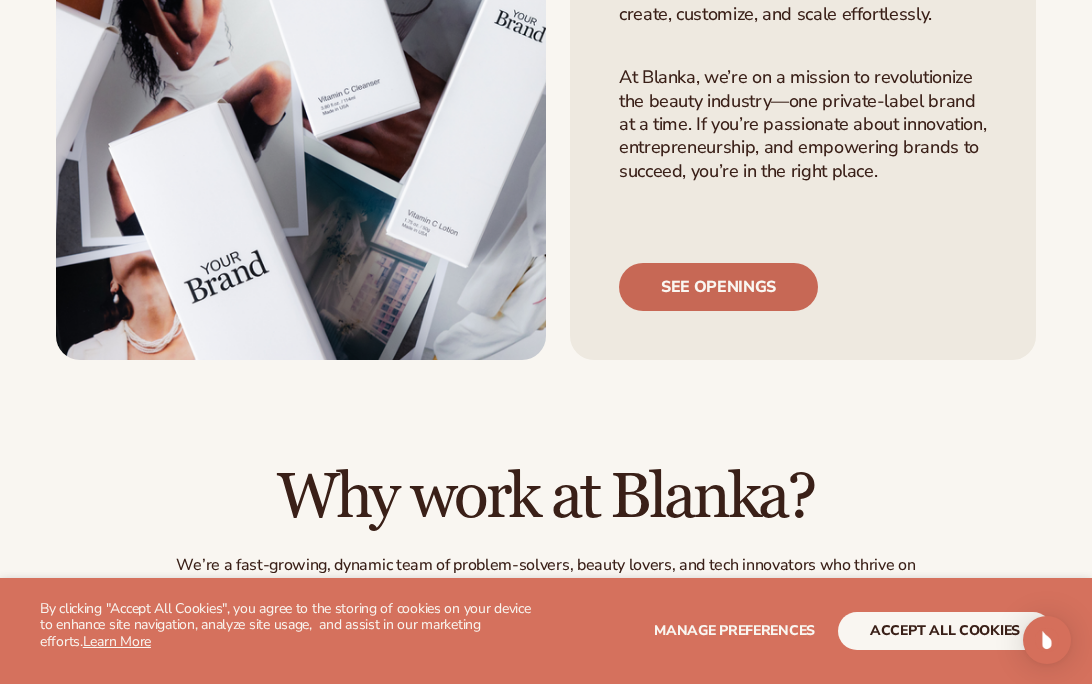 click on "See openings" at bounding box center (718, 287) 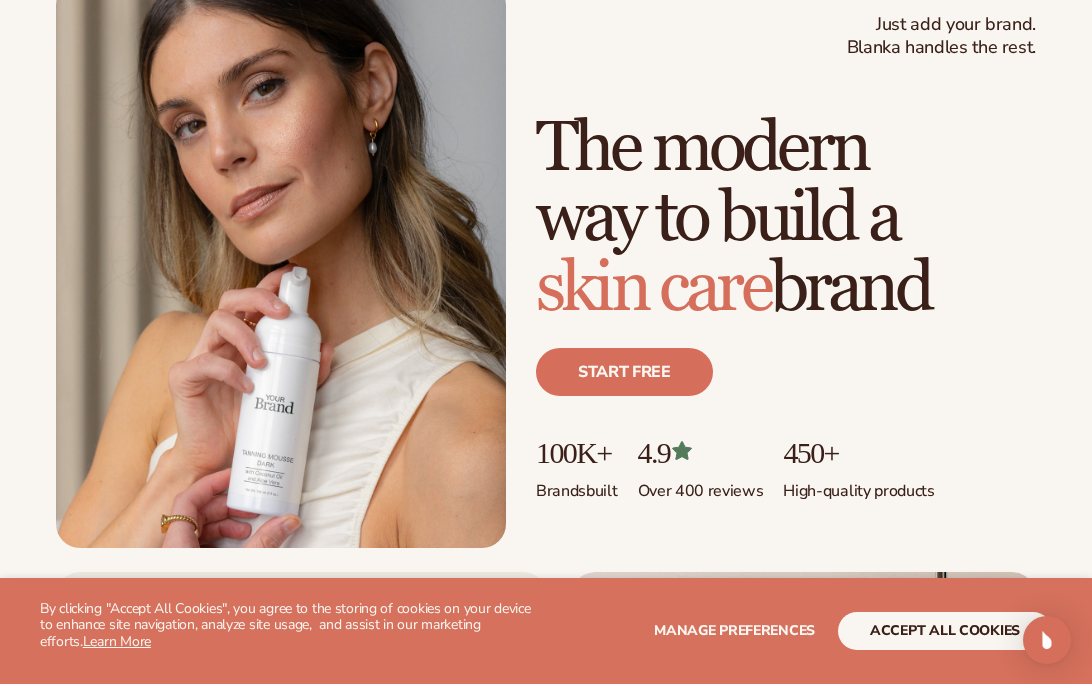 scroll, scrollTop: 136, scrollLeft: 0, axis: vertical 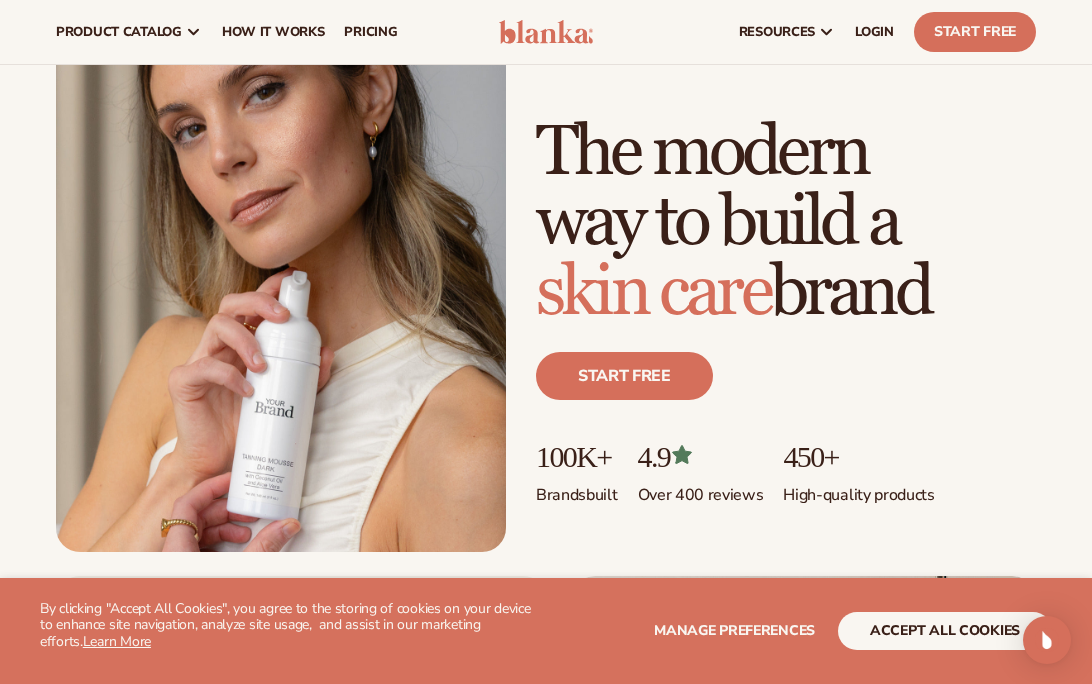 click on "The modern  way to build a  skin care  brand" at bounding box center (786, 223) 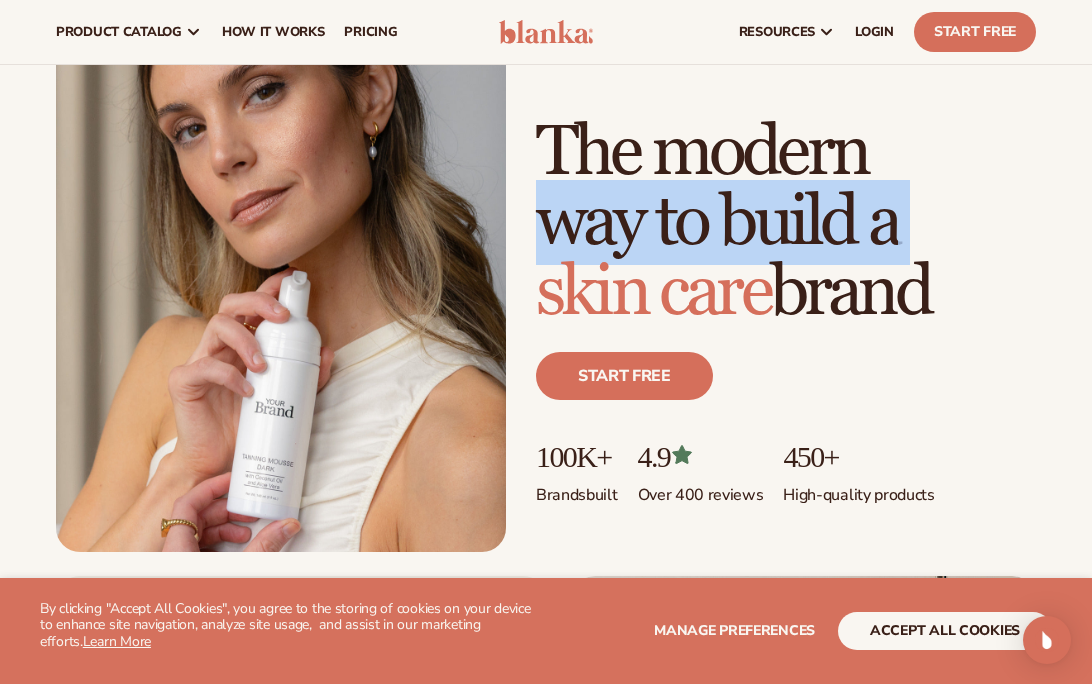 click on "The modern  way to build a  skin care  brand" at bounding box center (786, 223) 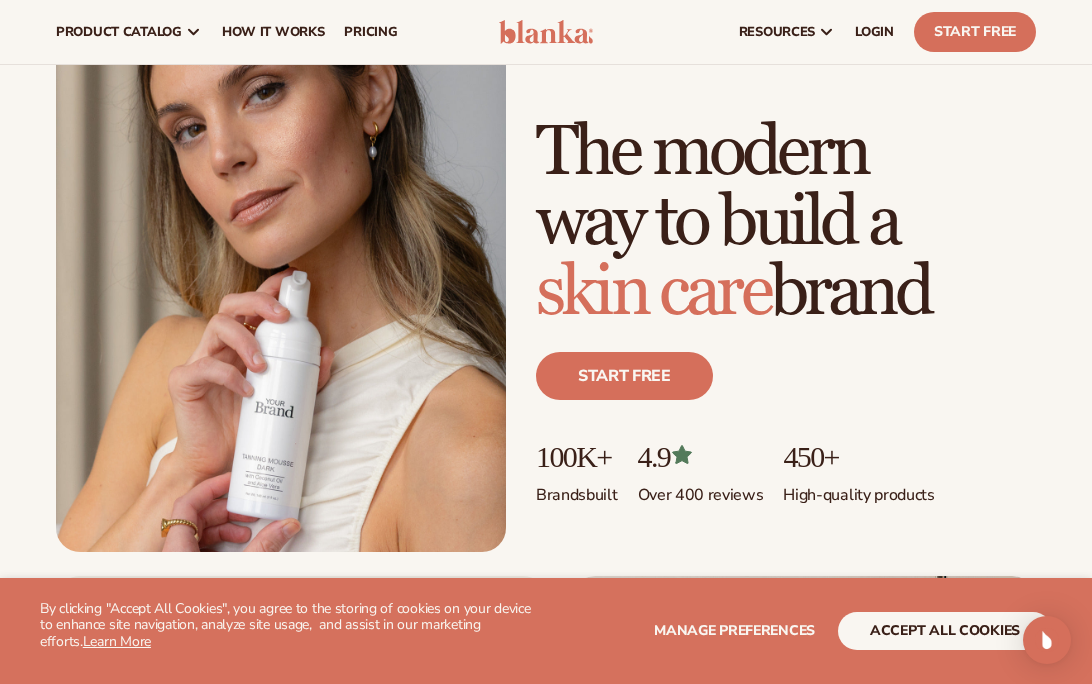 click on "skin care" at bounding box center [653, 292] 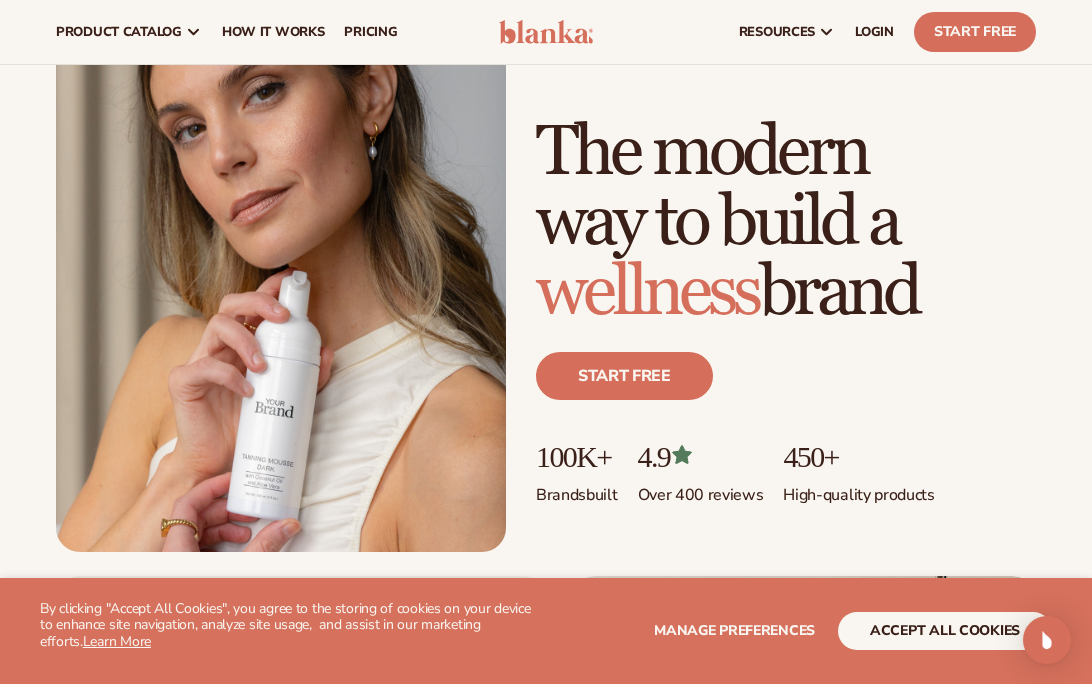 click on "wellness" at bounding box center [647, 292] 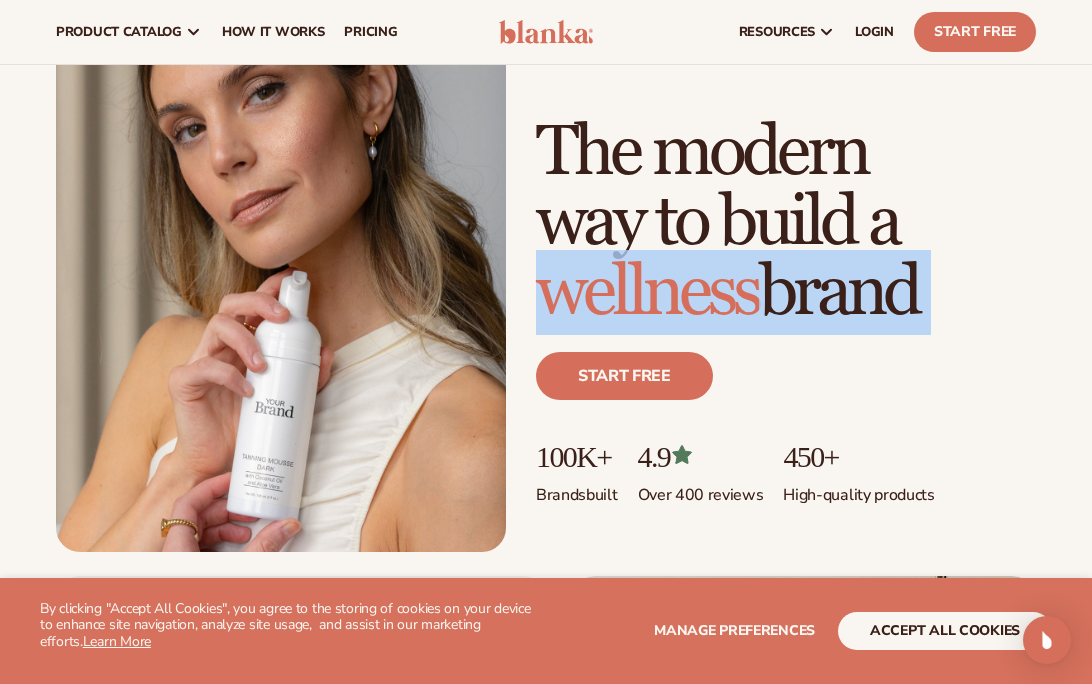 click on "wellness" at bounding box center (647, 292) 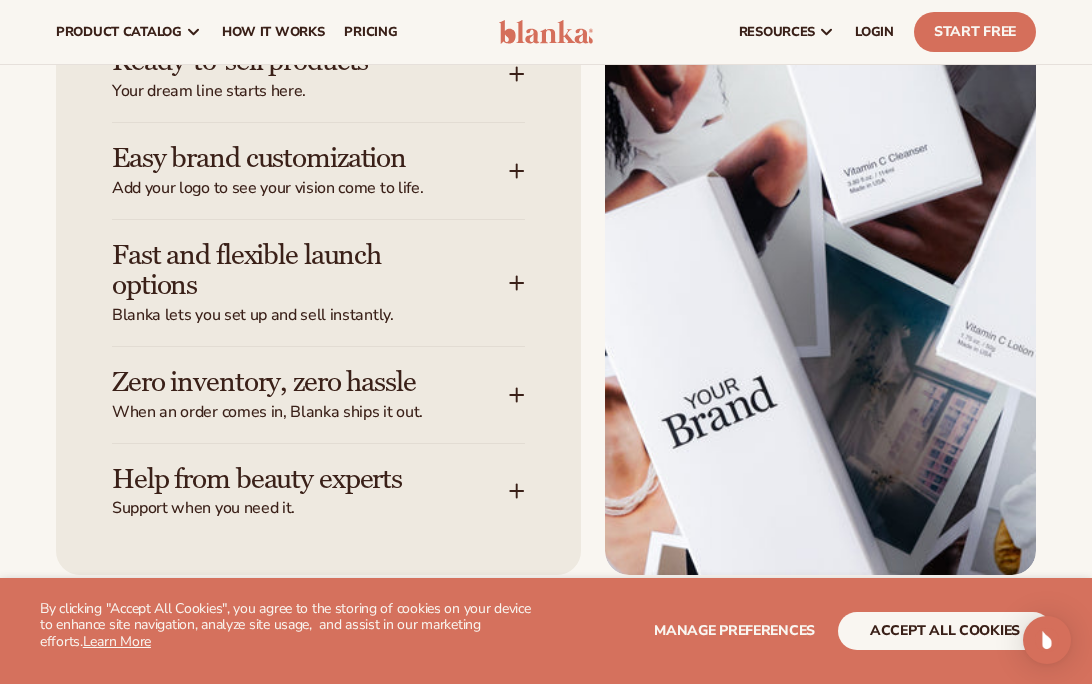 scroll, scrollTop: 1575, scrollLeft: 0, axis: vertical 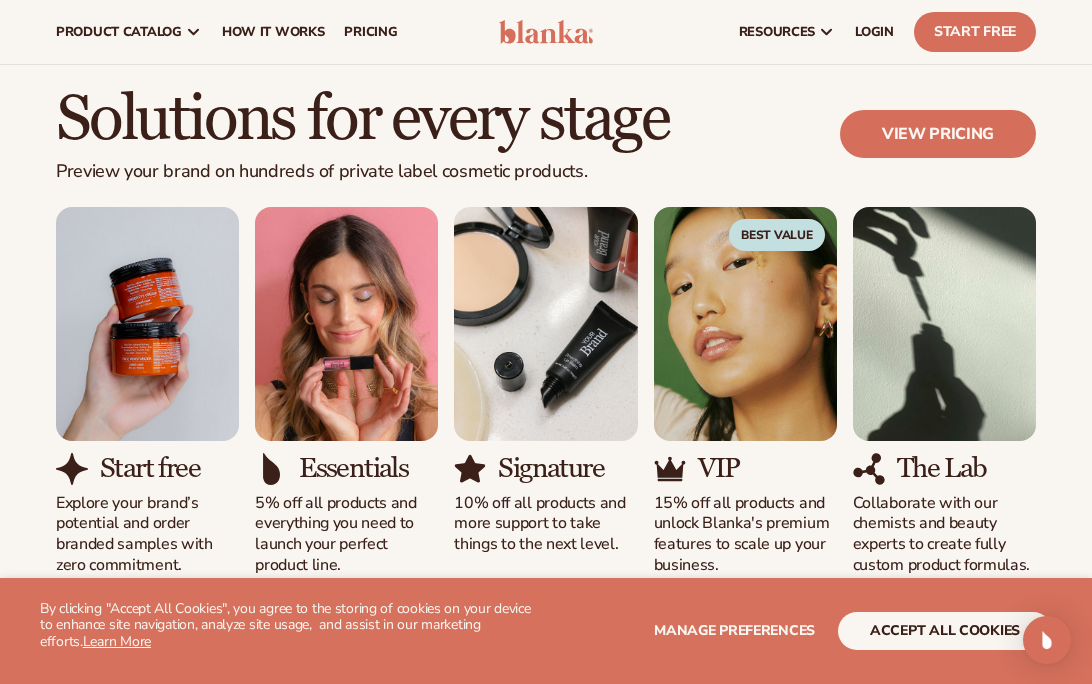 click on "Solutions for every stage
Preview your brand on hundreds of private label cosmetic products.
View pricing" at bounding box center [546, 146] 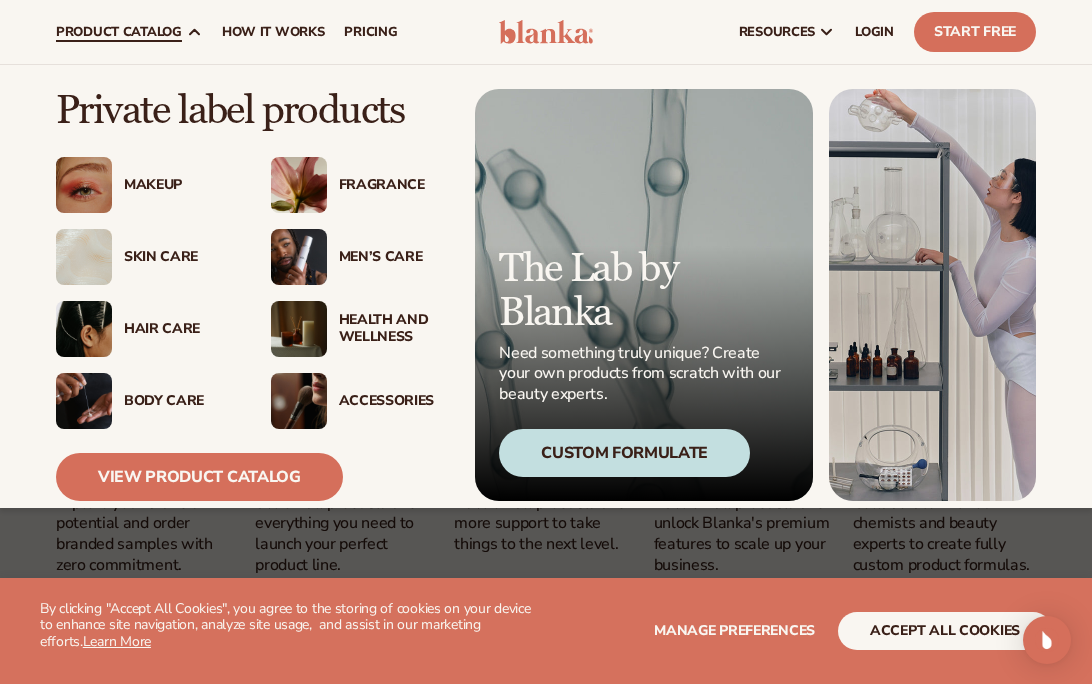 click at bounding box center [84, 185] 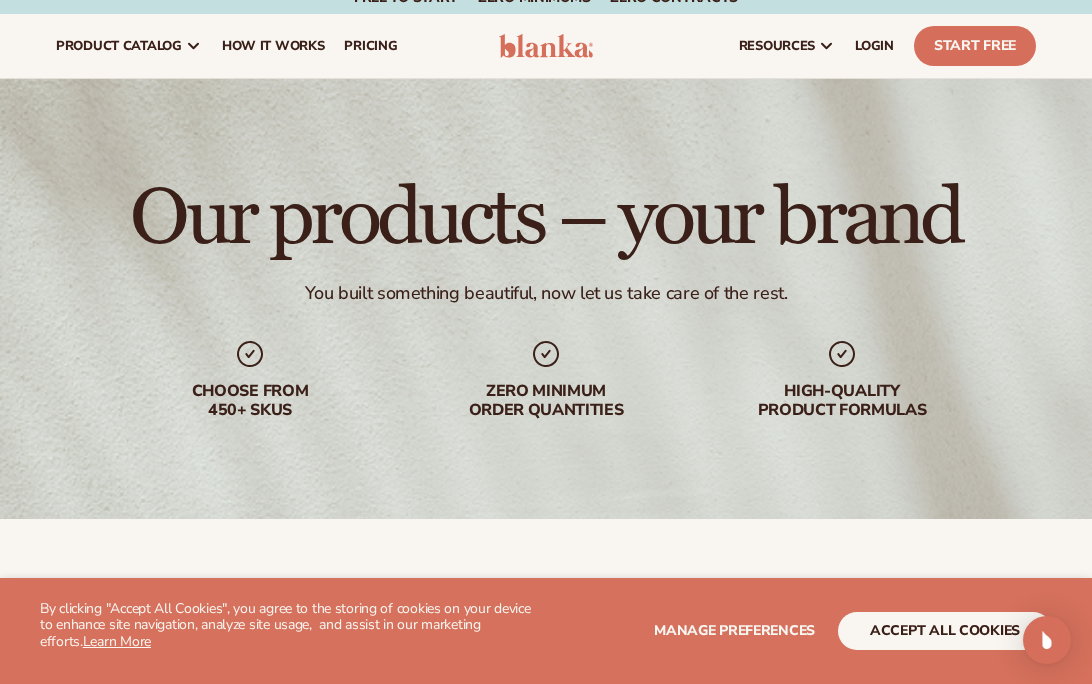 scroll, scrollTop: 0, scrollLeft: 0, axis: both 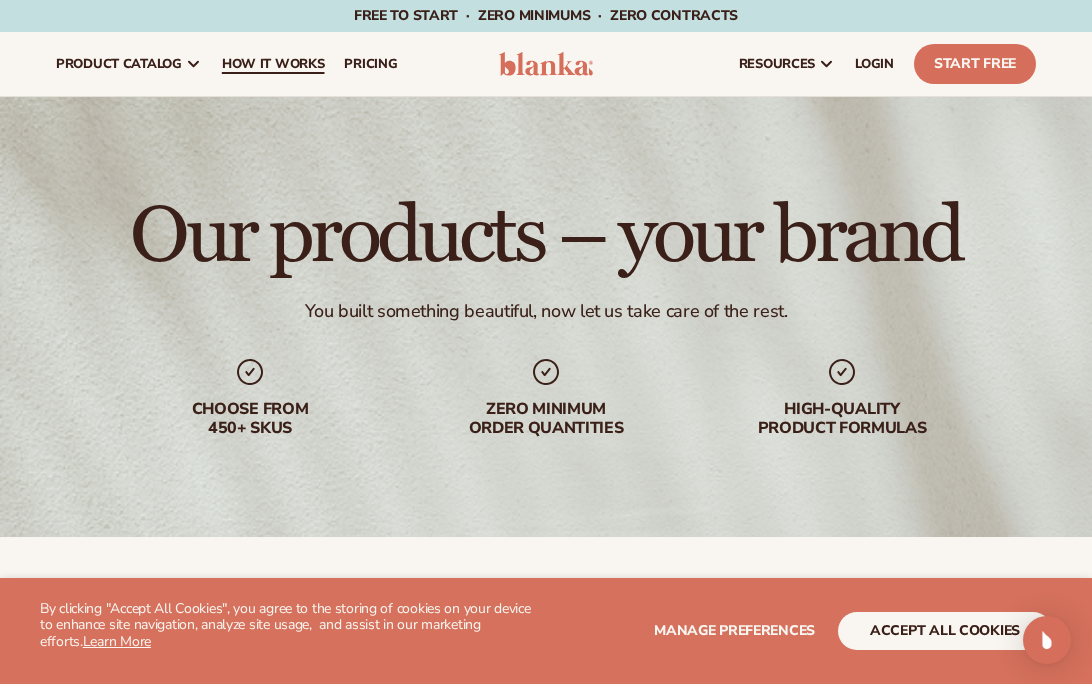 click on "How It Works" at bounding box center [273, 64] 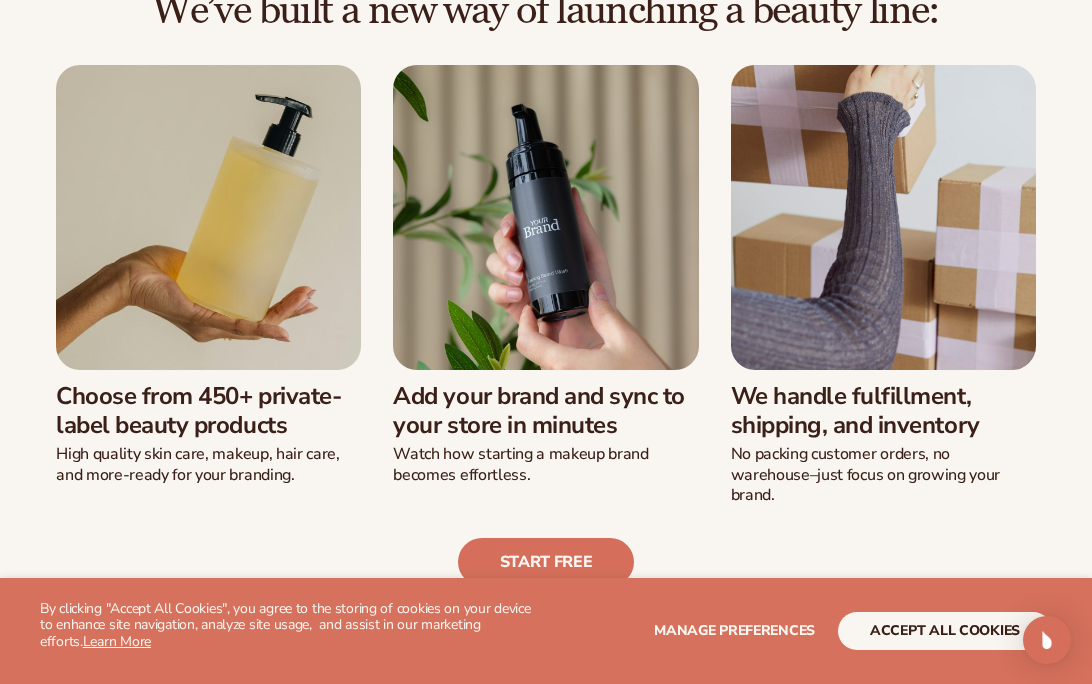 scroll, scrollTop: 521, scrollLeft: 0, axis: vertical 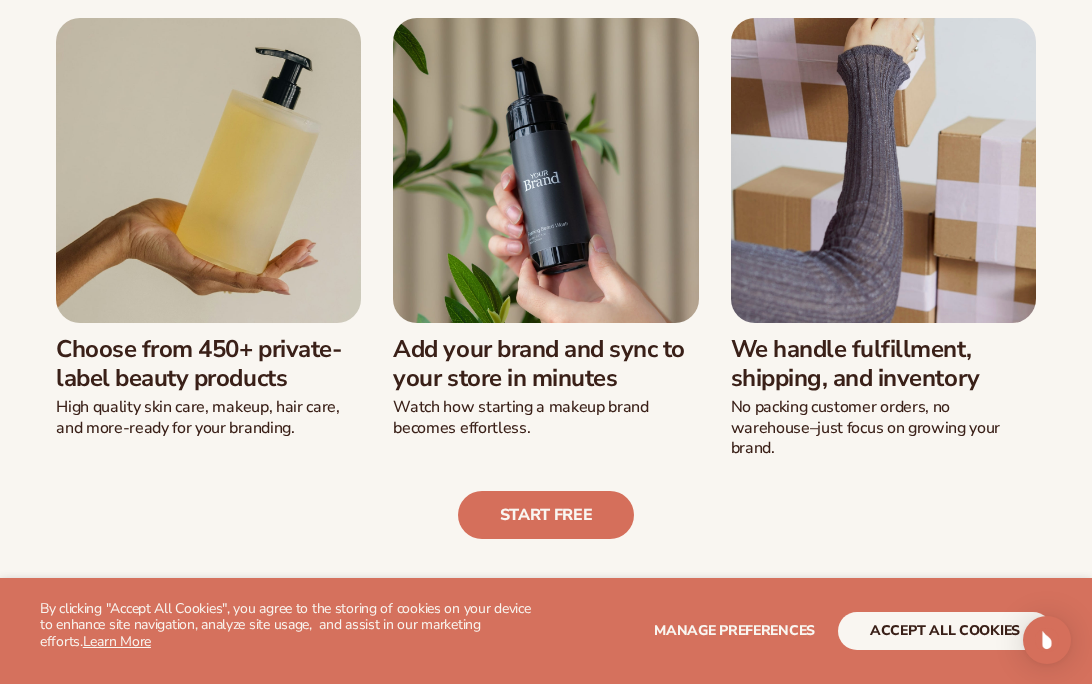click on "Start free" at bounding box center (546, 499) 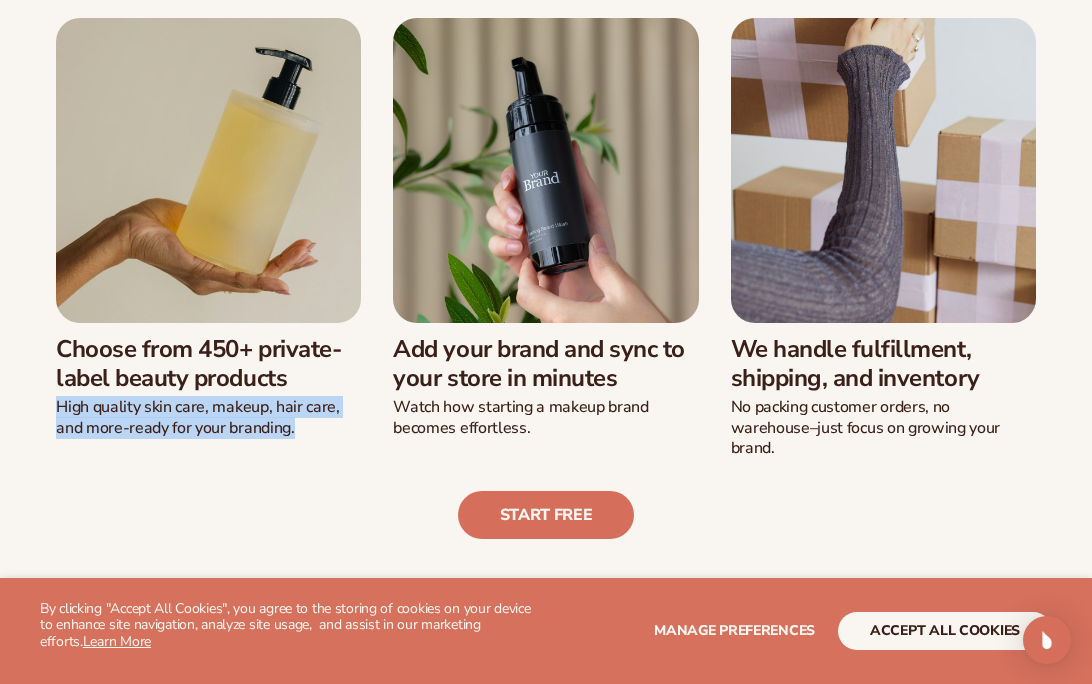 click on "Choose from 450+ private-label beauty products
High quality skin care, makeup, hair care, and more-ready for your branding." at bounding box center (546, 238) 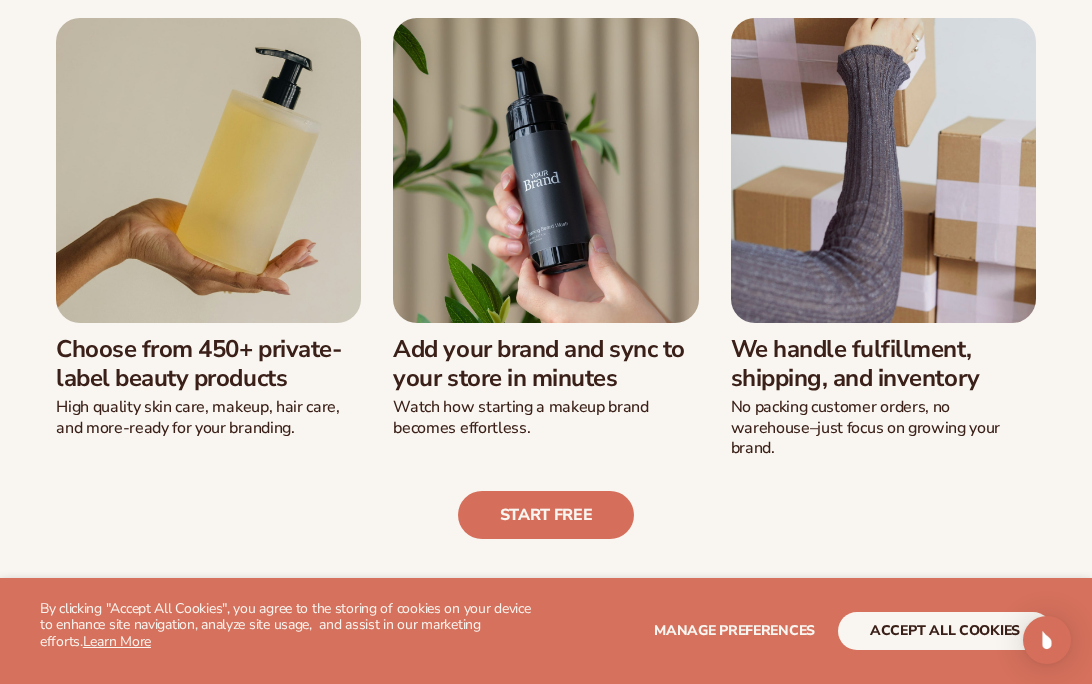 click on "Choose from 450+ private-label beauty products
High quality skin care, makeup, hair care, and more-ready for your branding." at bounding box center [546, 238] 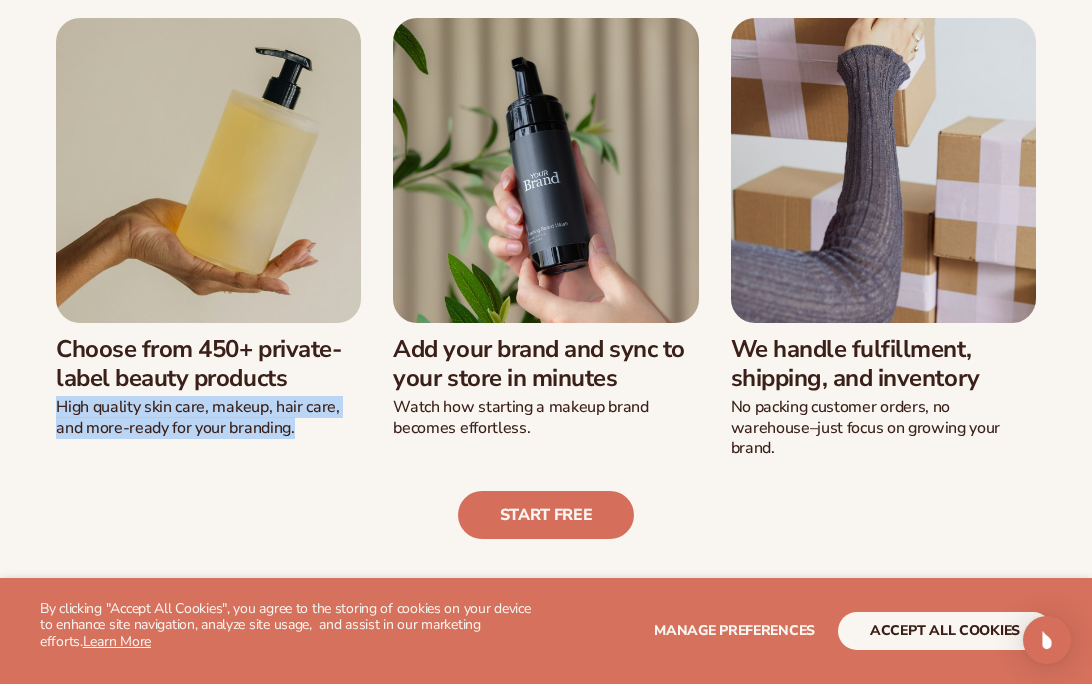 click on "Choose from 450+ private-label beauty products
High quality skin care, makeup, hair care, and more-ready for your branding." at bounding box center (546, 238) 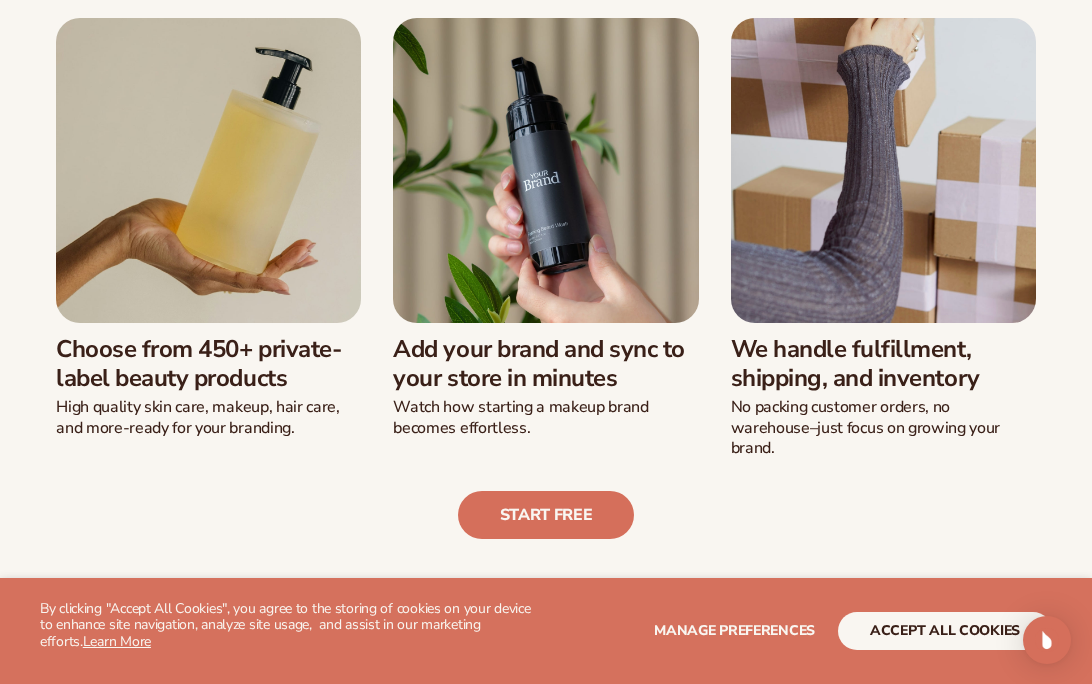click on "Choose from 450+ private-label beauty products
High quality skin care, makeup, hair care, and more-ready for your branding." at bounding box center (546, 238) 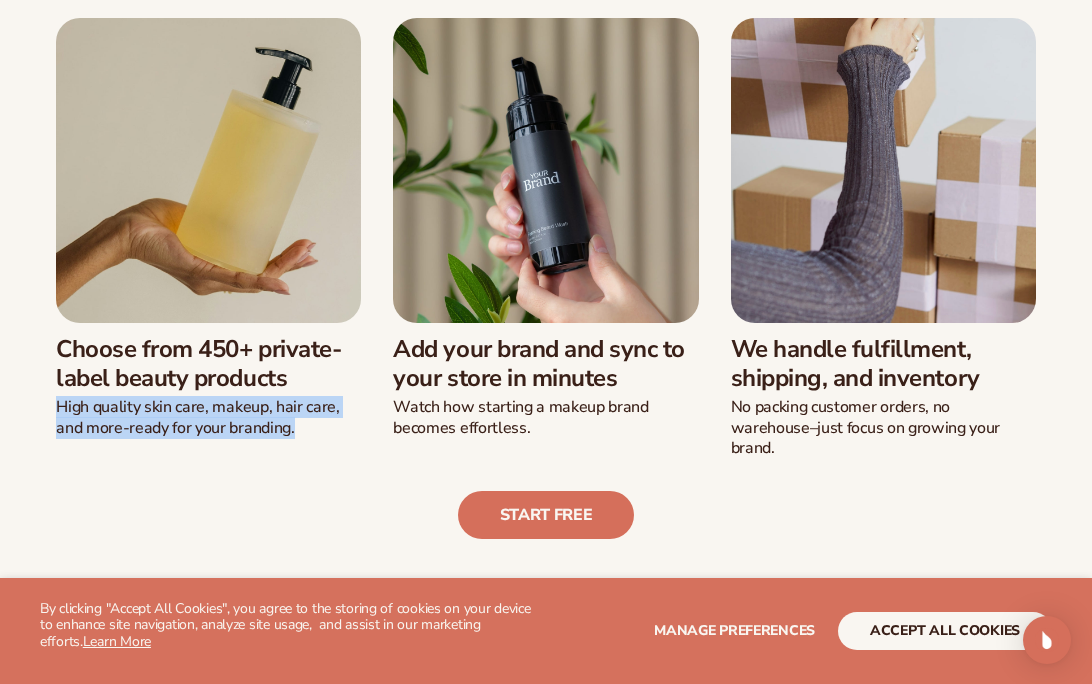 click on "Choose from 450+ private-label beauty products
High quality skin care, makeup, hair care, and more-ready for your branding." at bounding box center (546, 238) 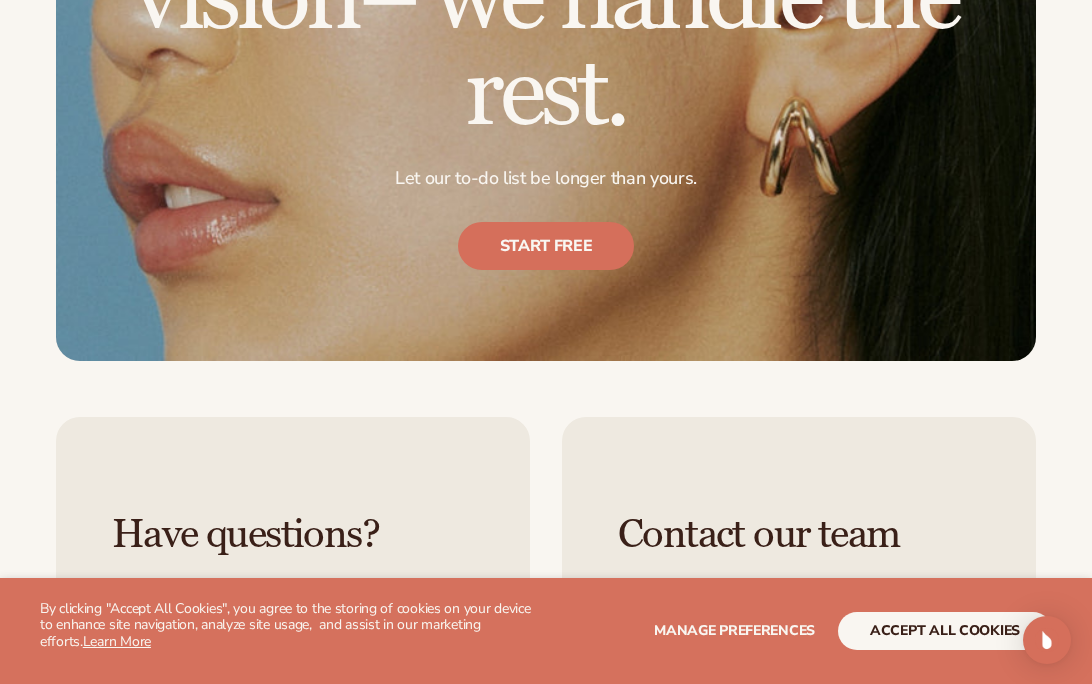 scroll, scrollTop: 4469, scrollLeft: 0, axis: vertical 